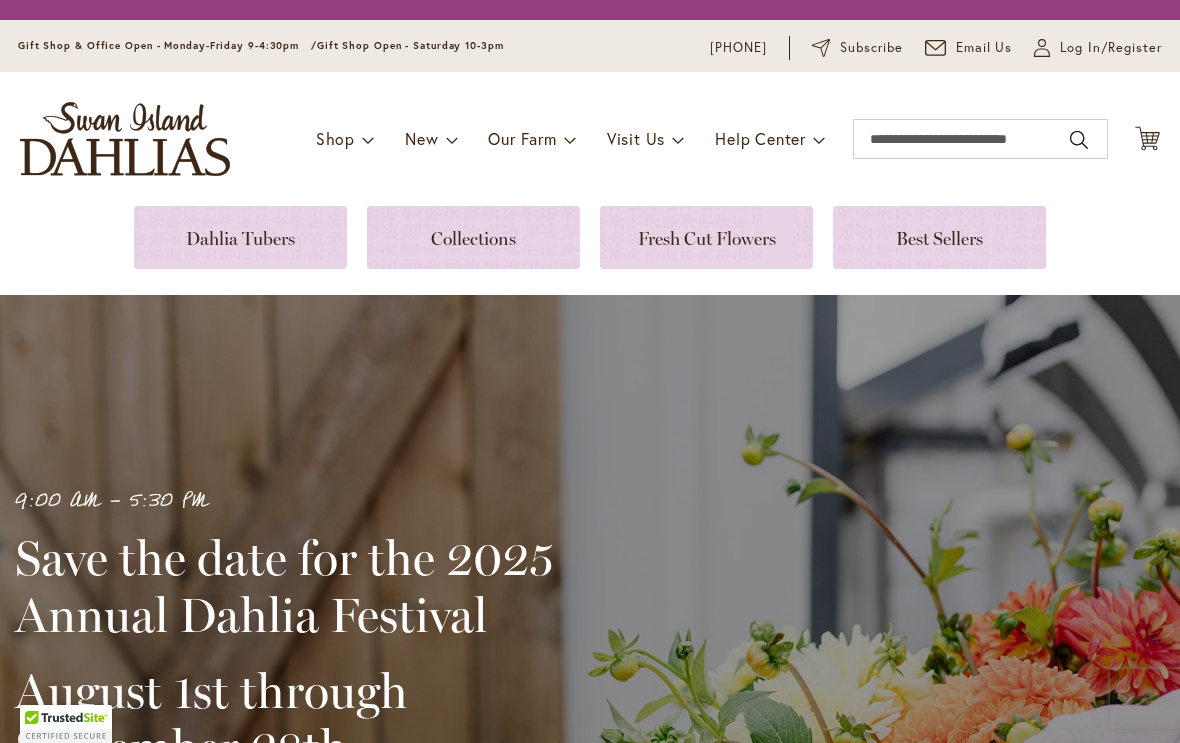 scroll, scrollTop: 0, scrollLeft: 0, axis: both 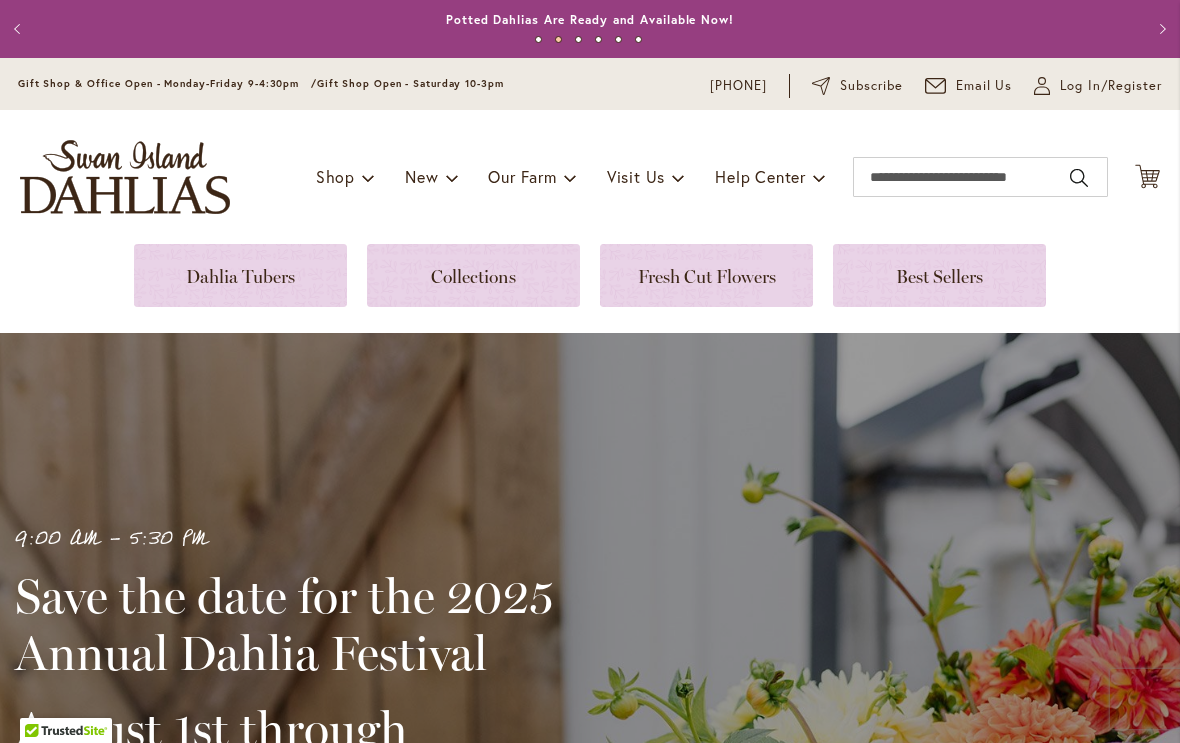 click at bounding box center (240, 275) 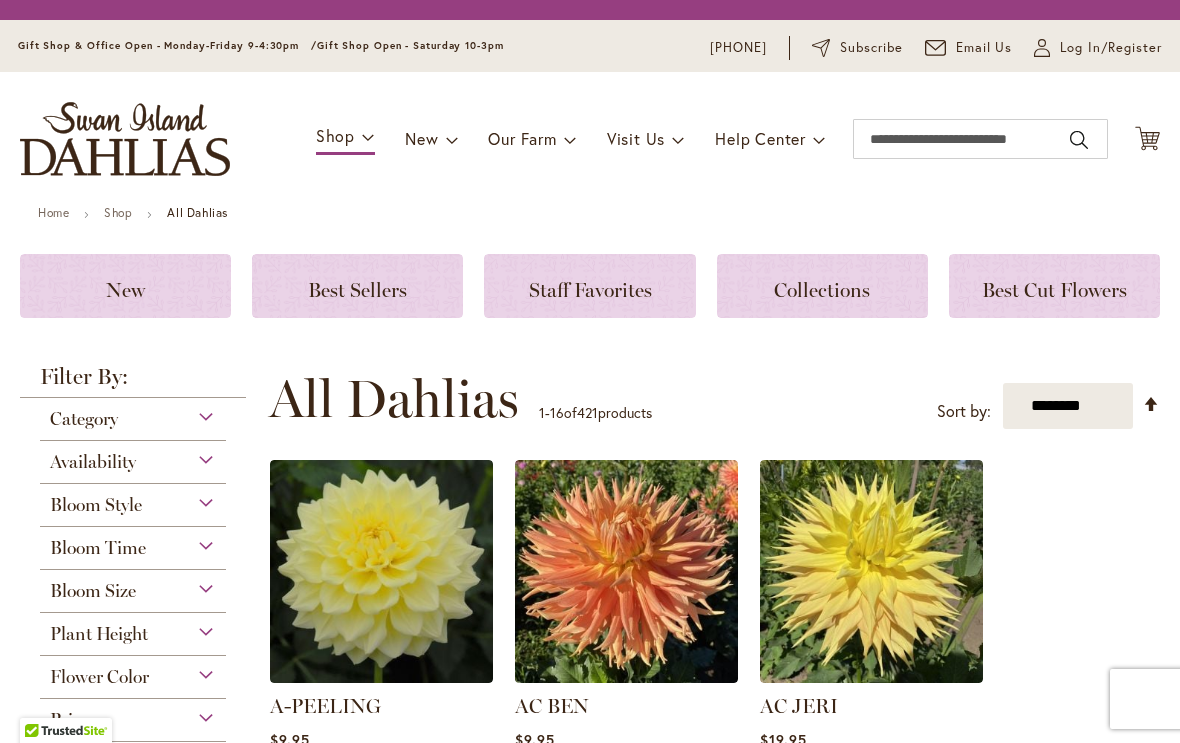 scroll, scrollTop: 0, scrollLeft: 0, axis: both 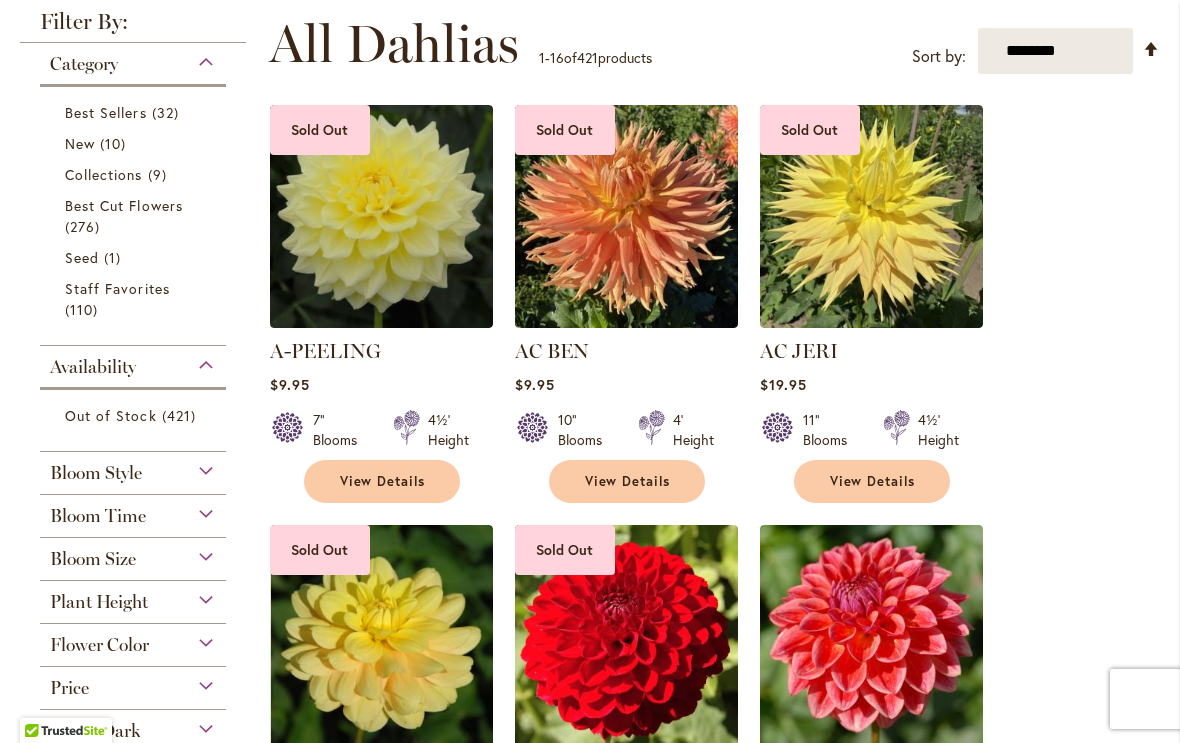 click on "Bloom Style" at bounding box center (133, 468) 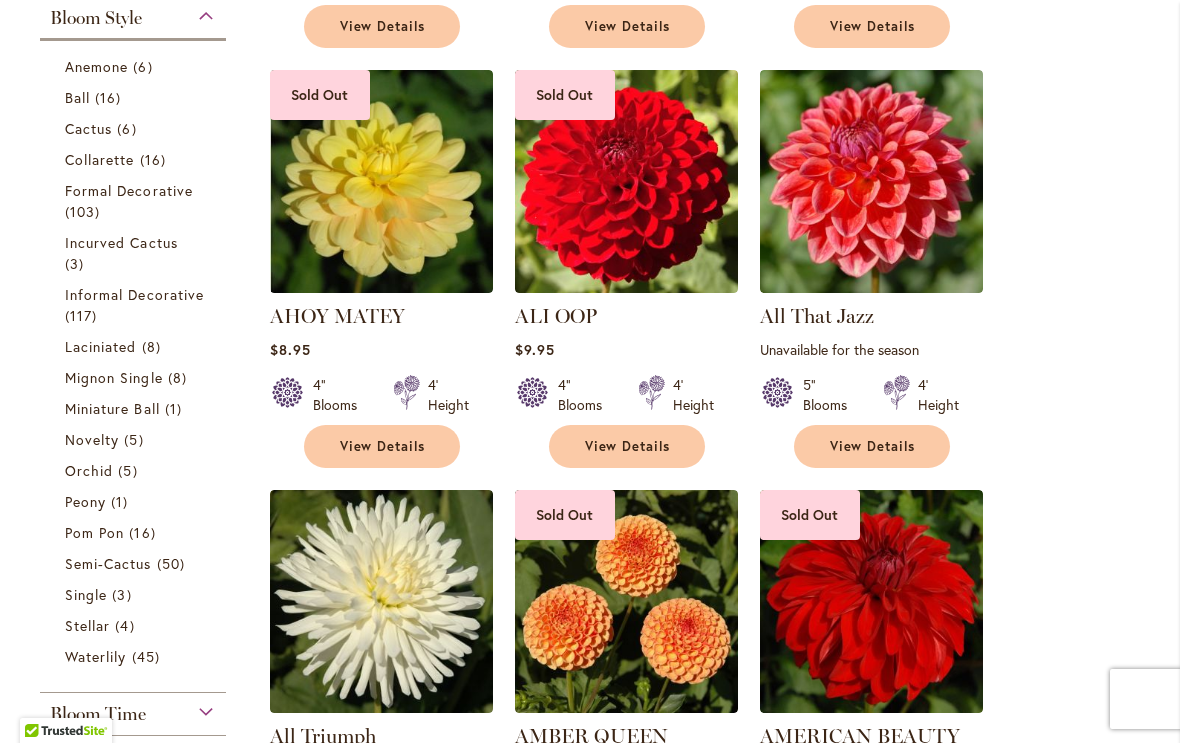 click on "Informal Decorative
117
items" at bounding box center (135, 305) 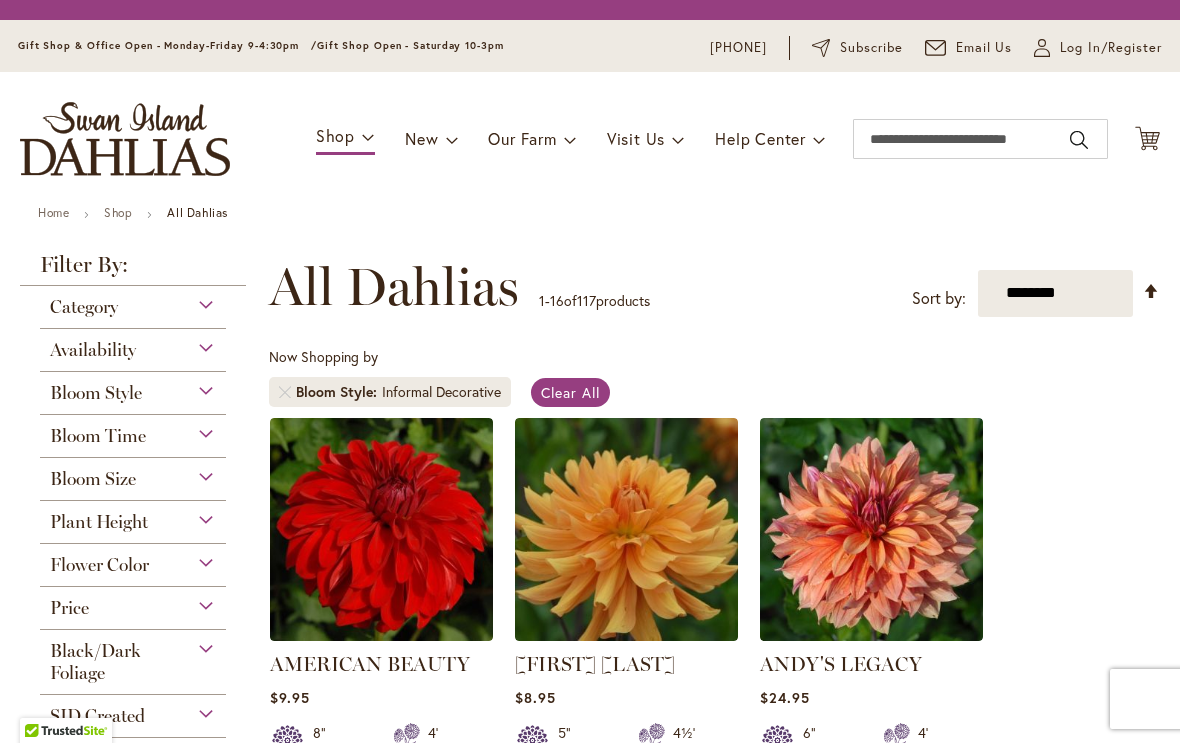 scroll, scrollTop: 0, scrollLeft: 0, axis: both 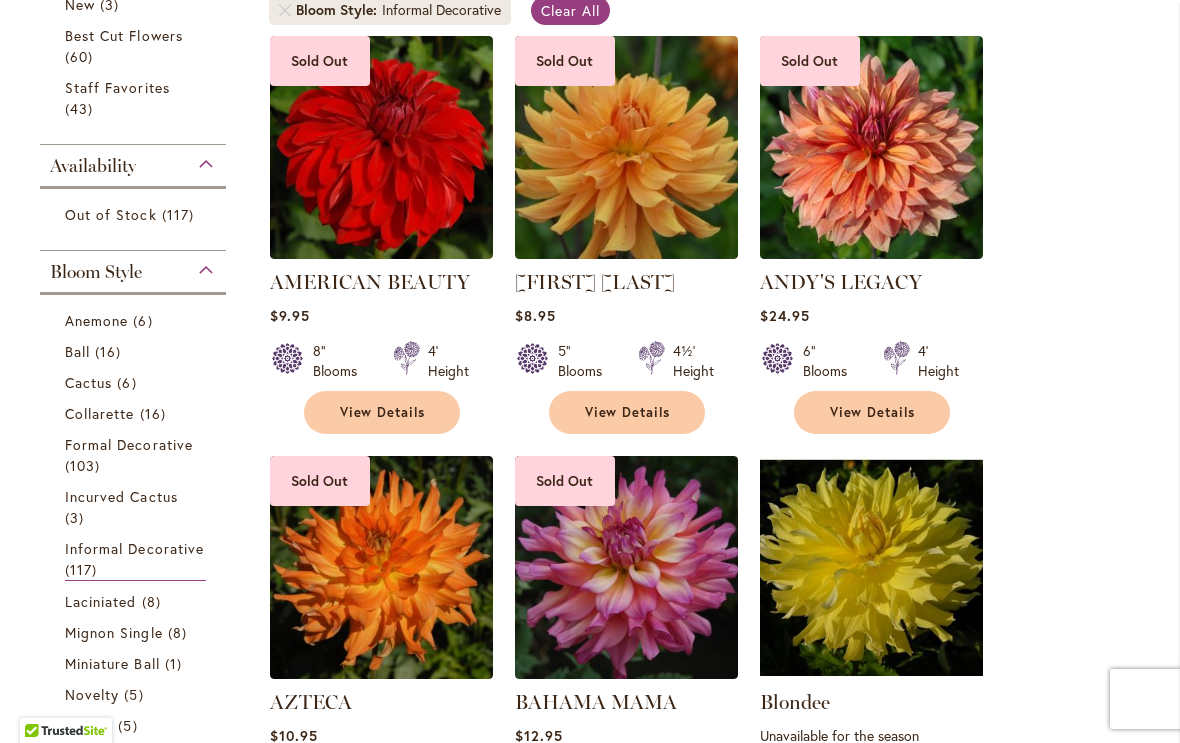 click on "Formal Decorative" at bounding box center [129, 444] 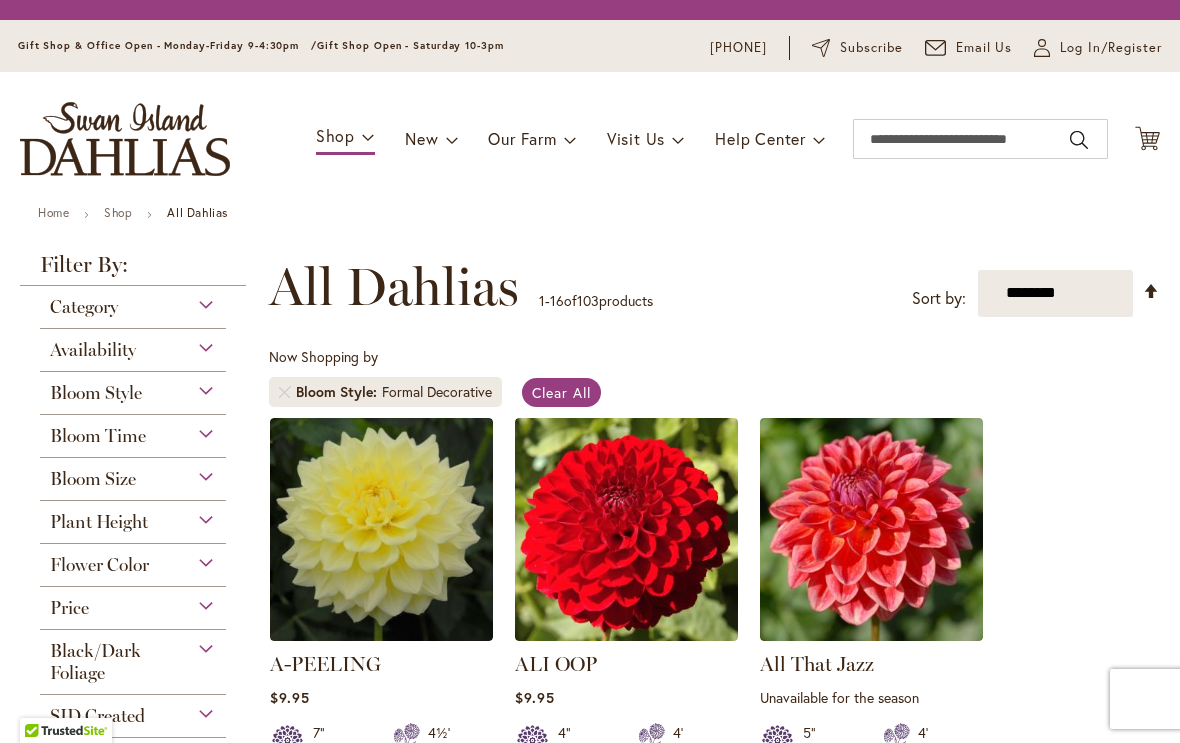 scroll, scrollTop: 0, scrollLeft: 0, axis: both 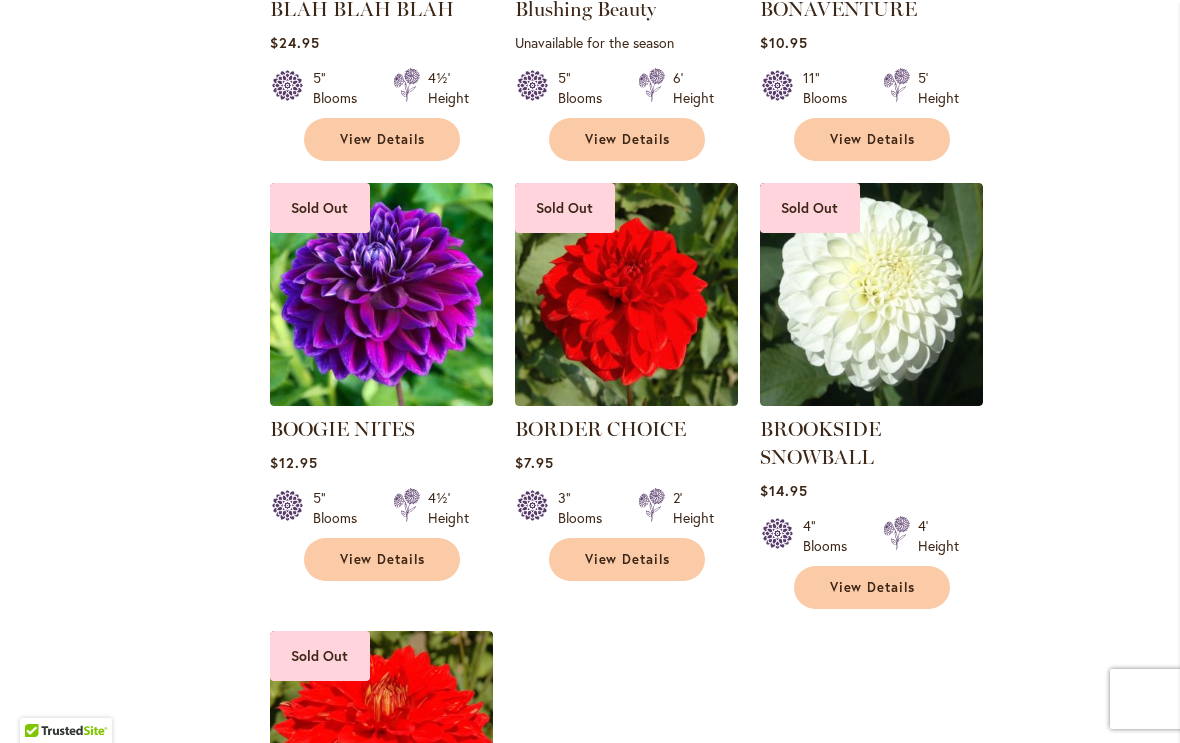 click on "BOOGIE NITES" at bounding box center [342, 429] 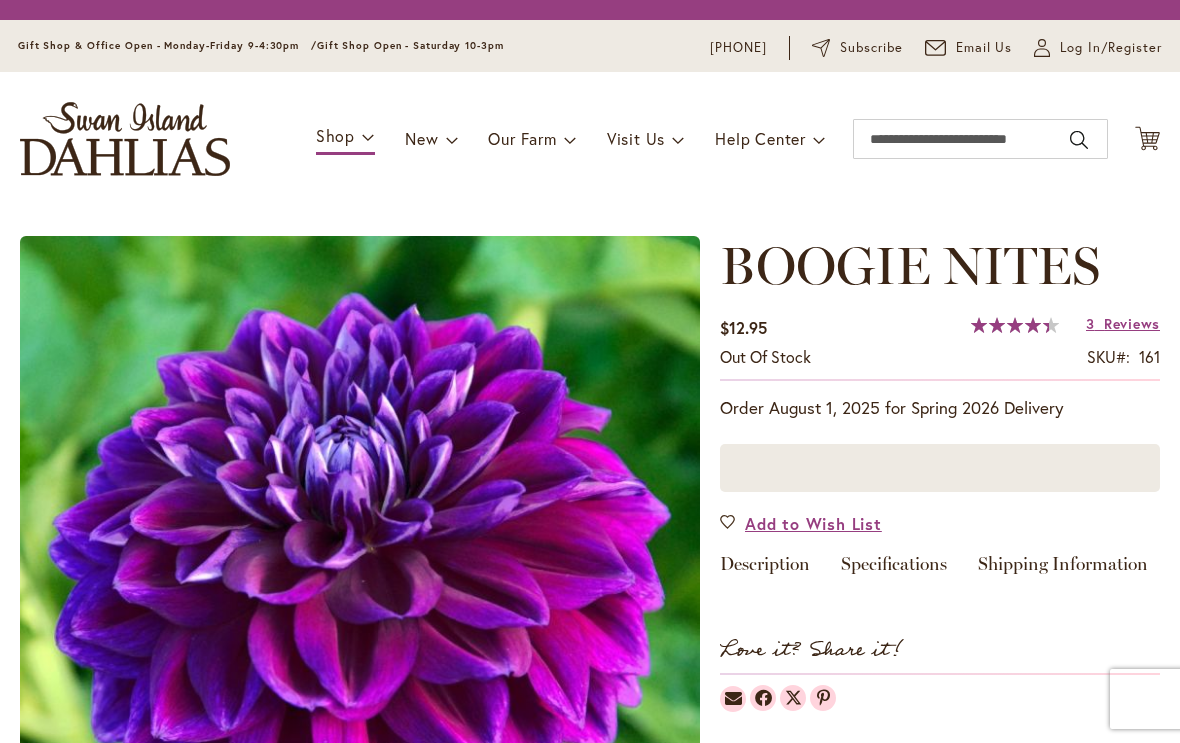 scroll, scrollTop: 0, scrollLeft: 0, axis: both 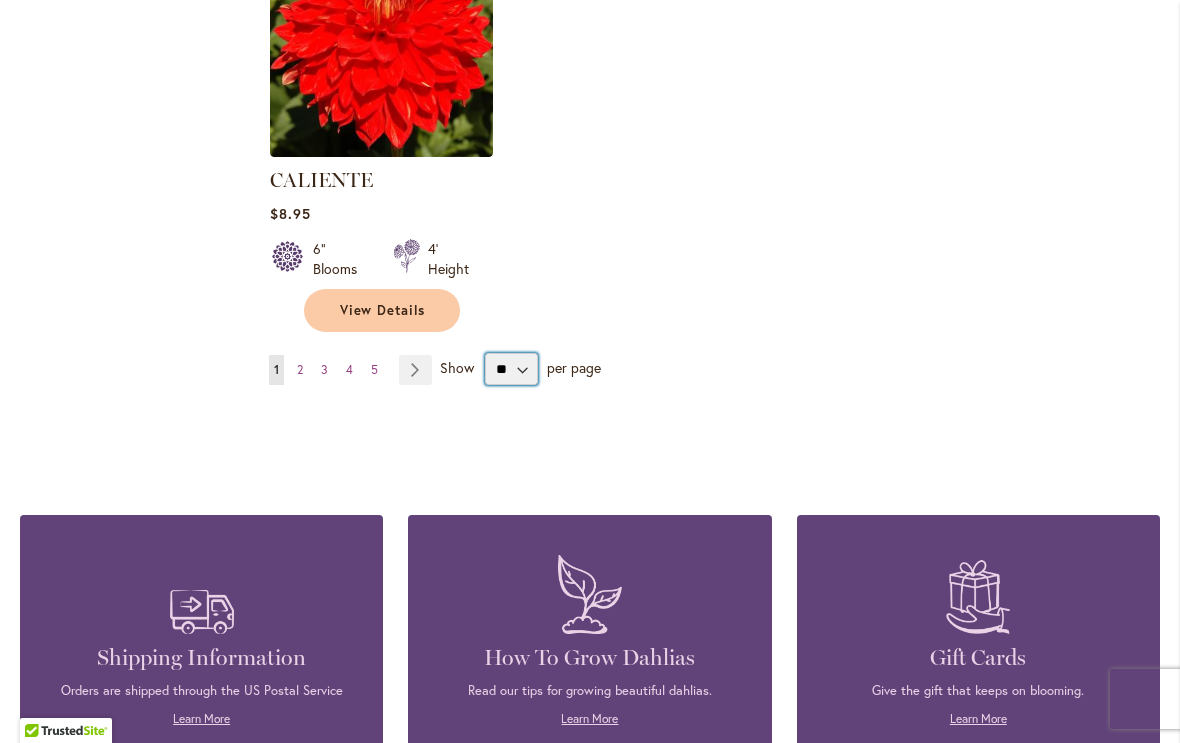 click on "**
**
**
**" at bounding box center [511, 369] 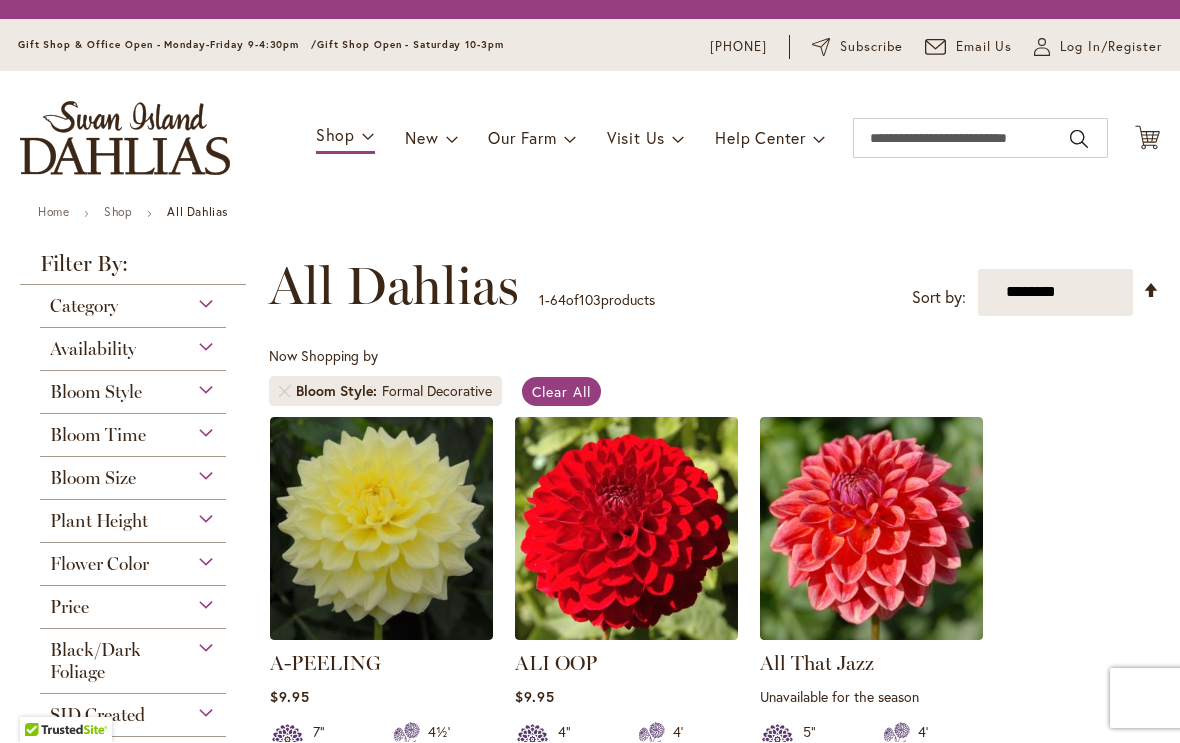 scroll, scrollTop: 1, scrollLeft: 0, axis: vertical 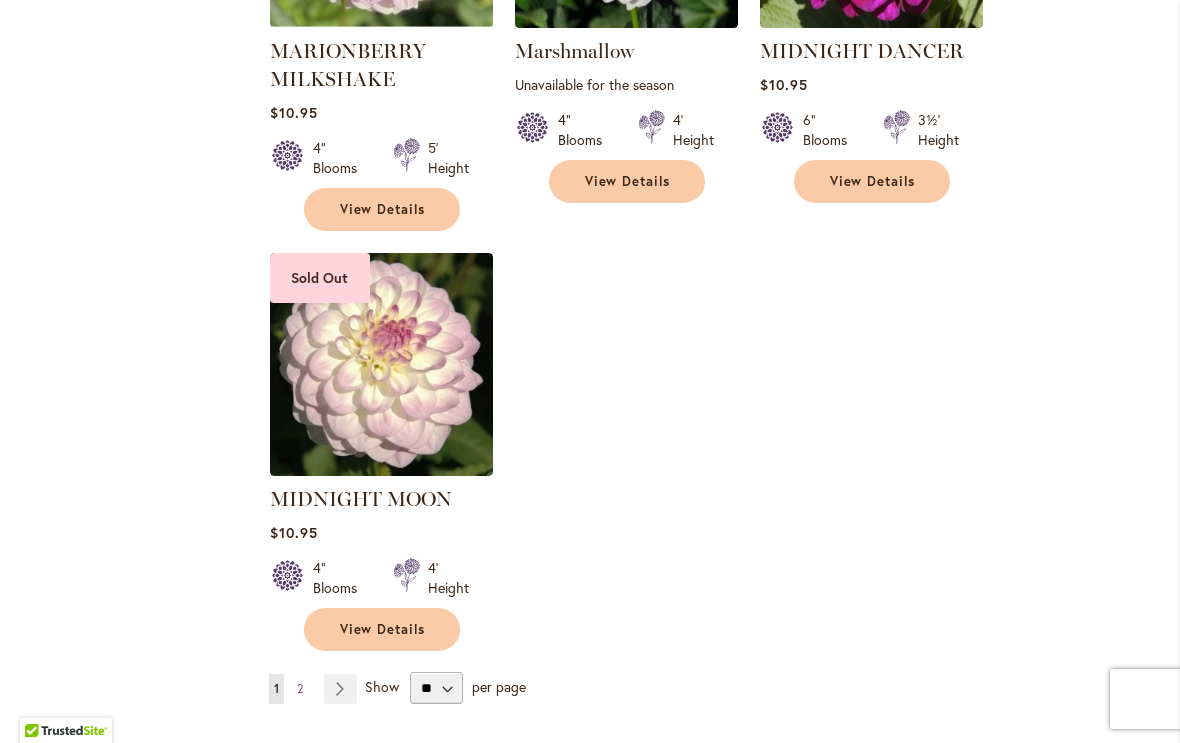 click on "Page
2" at bounding box center [300, 689] 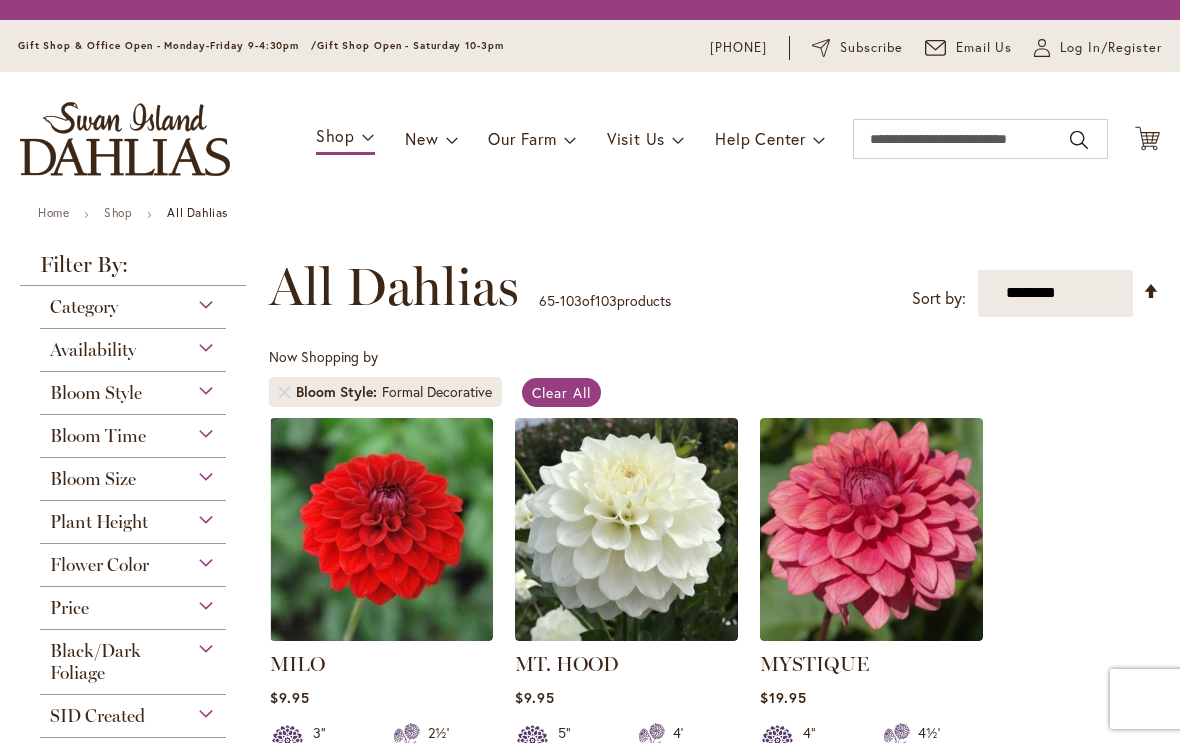 scroll, scrollTop: 1, scrollLeft: 0, axis: vertical 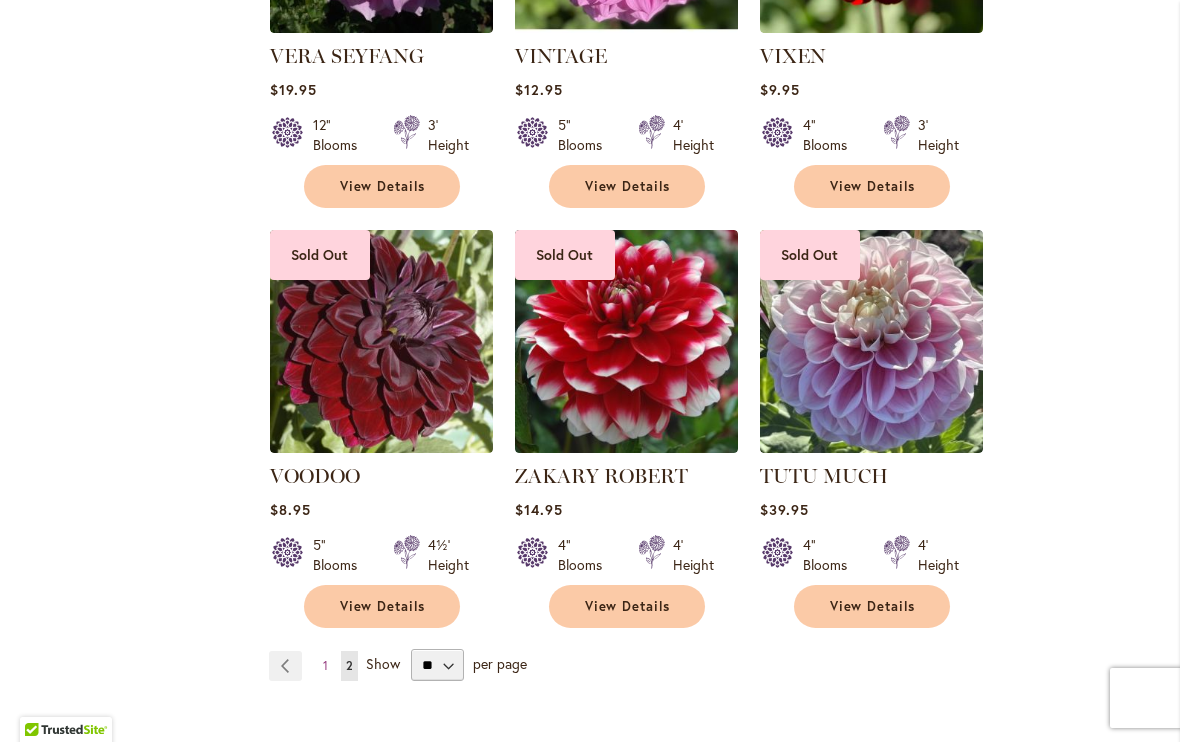 click at bounding box center [871, 342] 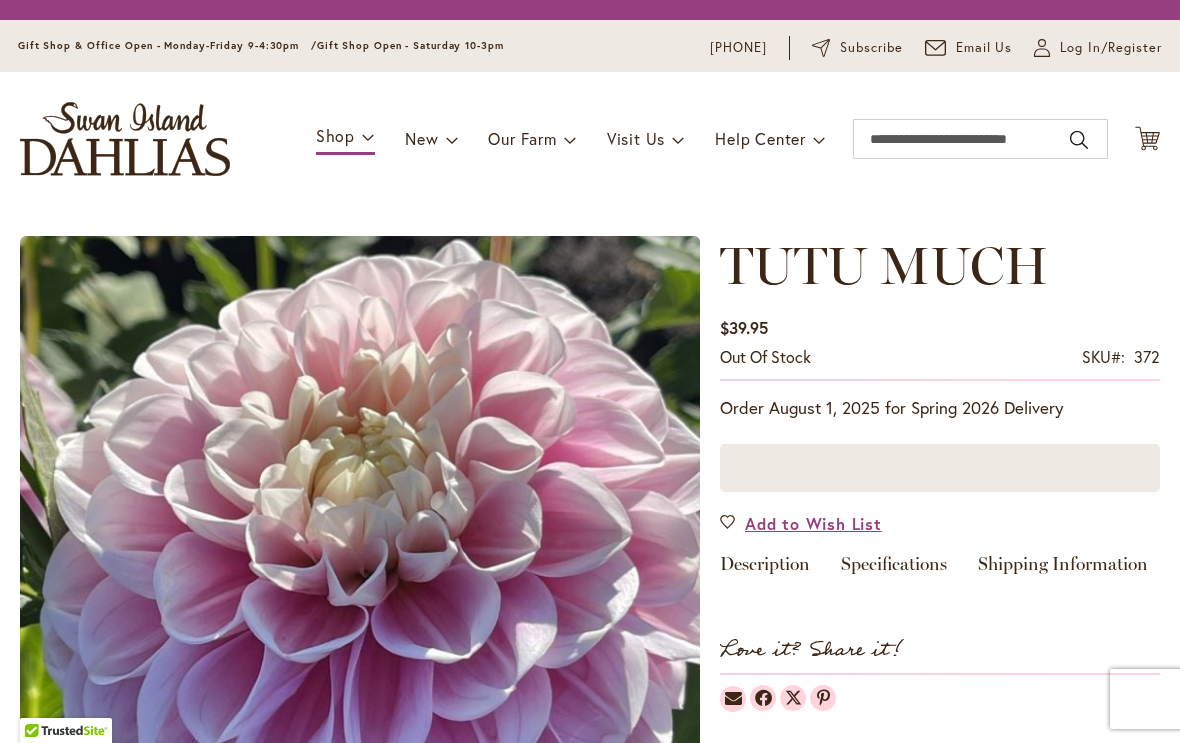 scroll, scrollTop: 0, scrollLeft: 0, axis: both 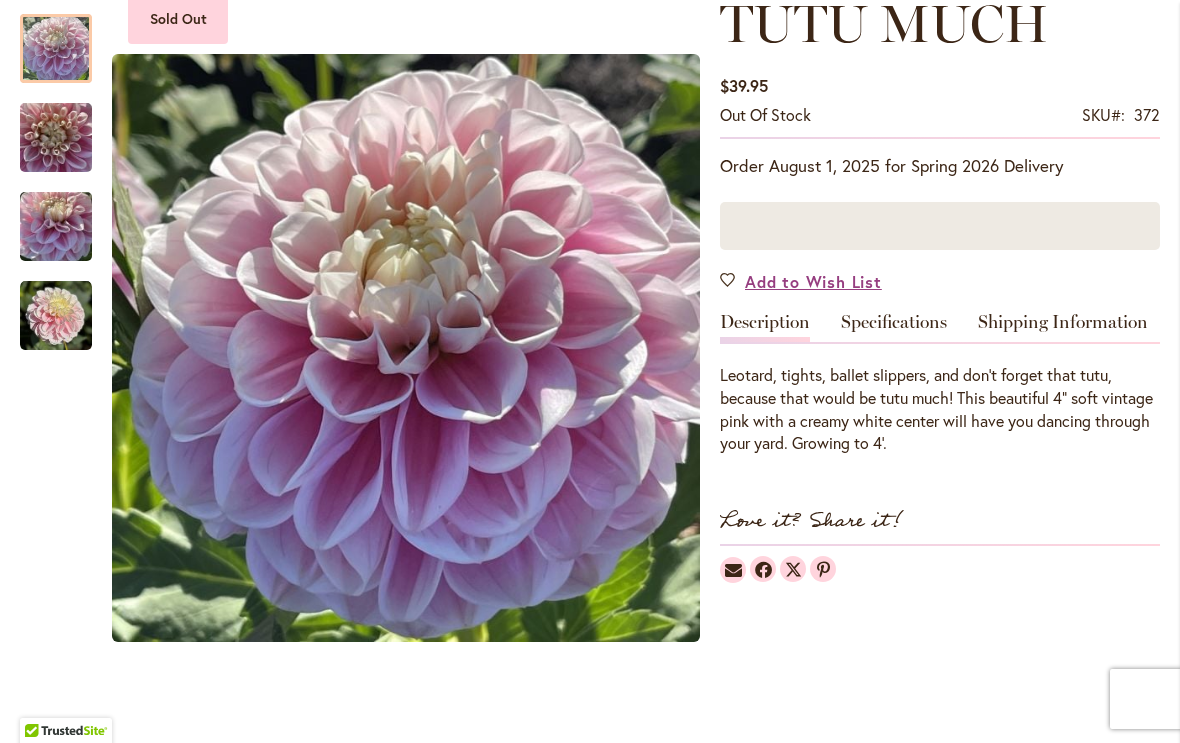 click at bounding box center (56, 316) 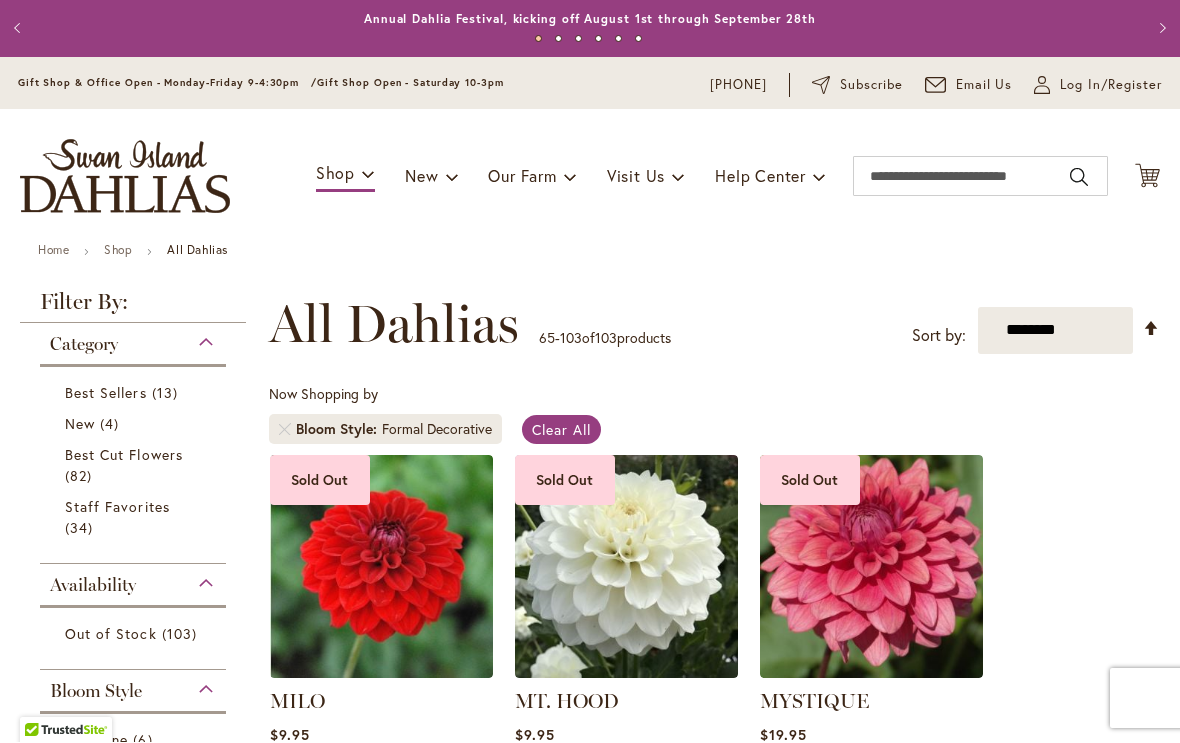 scroll, scrollTop: 1, scrollLeft: 0, axis: vertical 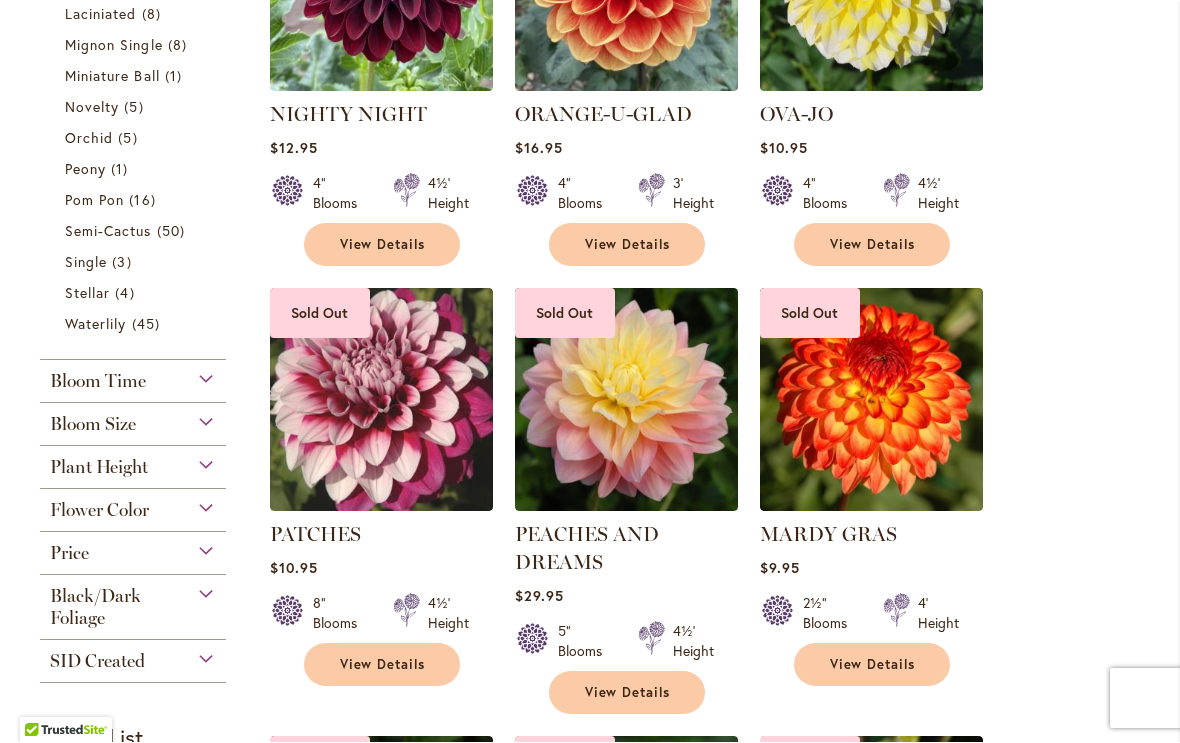 click on "Plant Height" at bounding box center (133, 463) 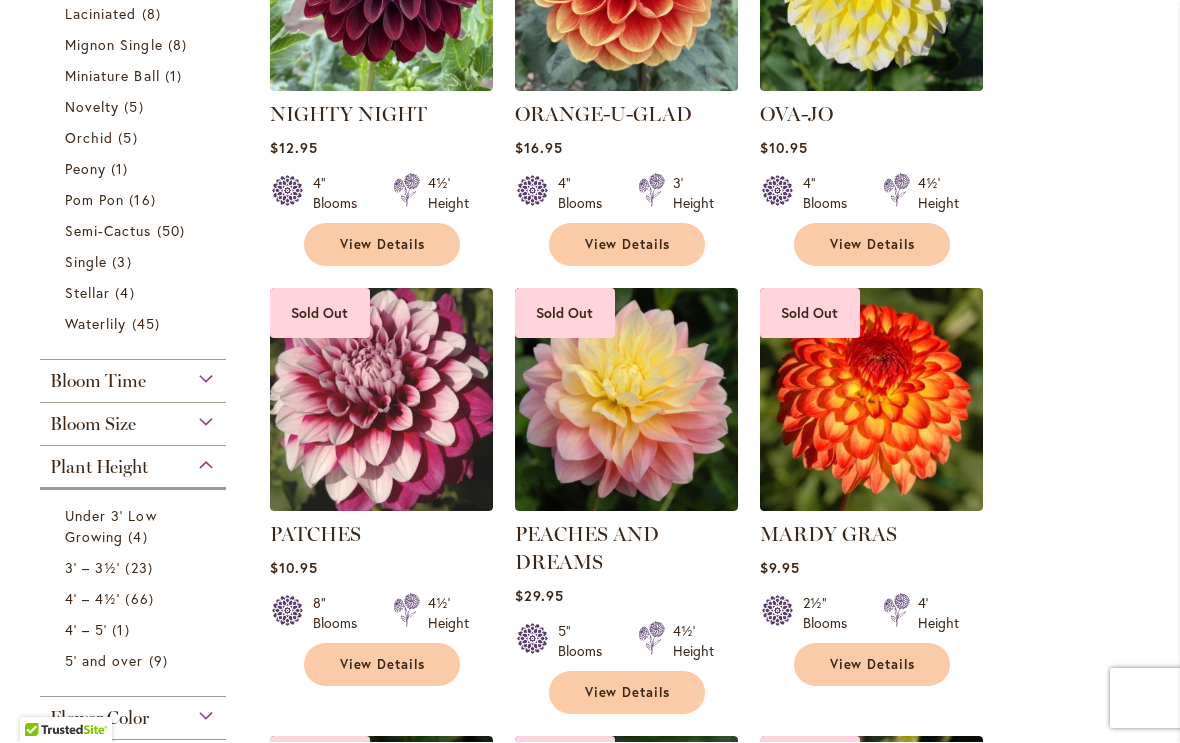 click on "23
items" at bounding box center (141, 568) 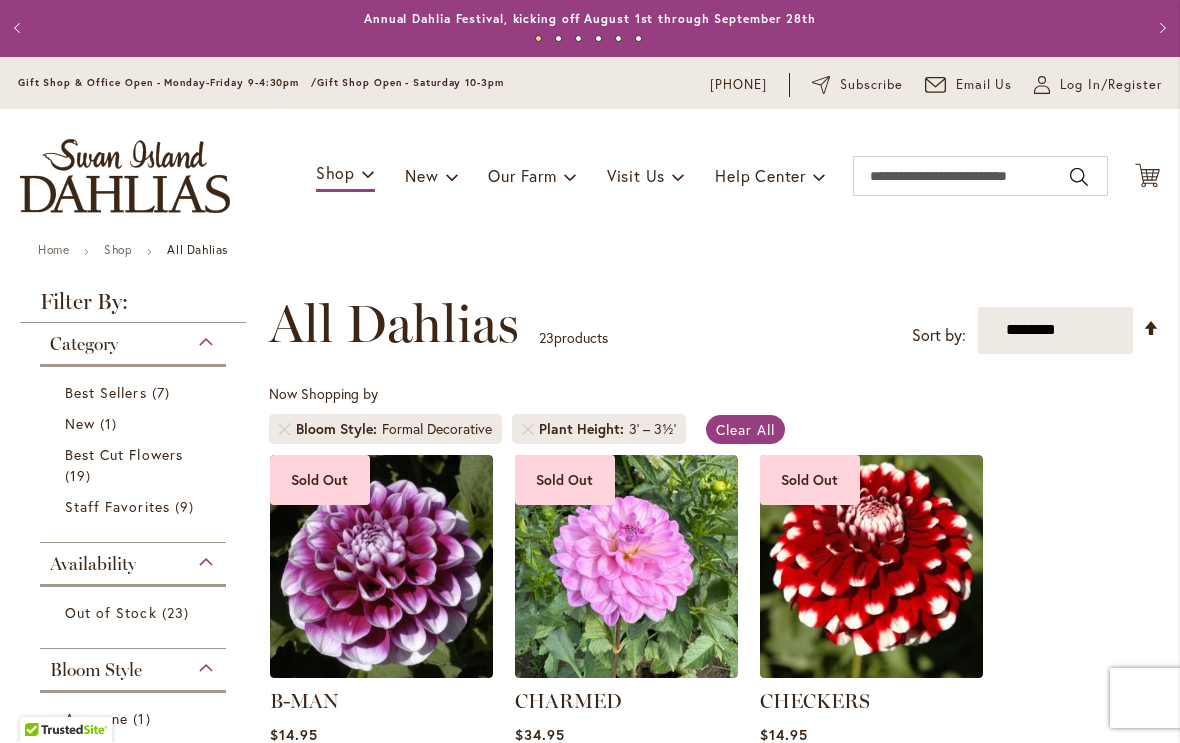 scroll, scrollTop: 1, scrollLeft: 0, axis: vertical 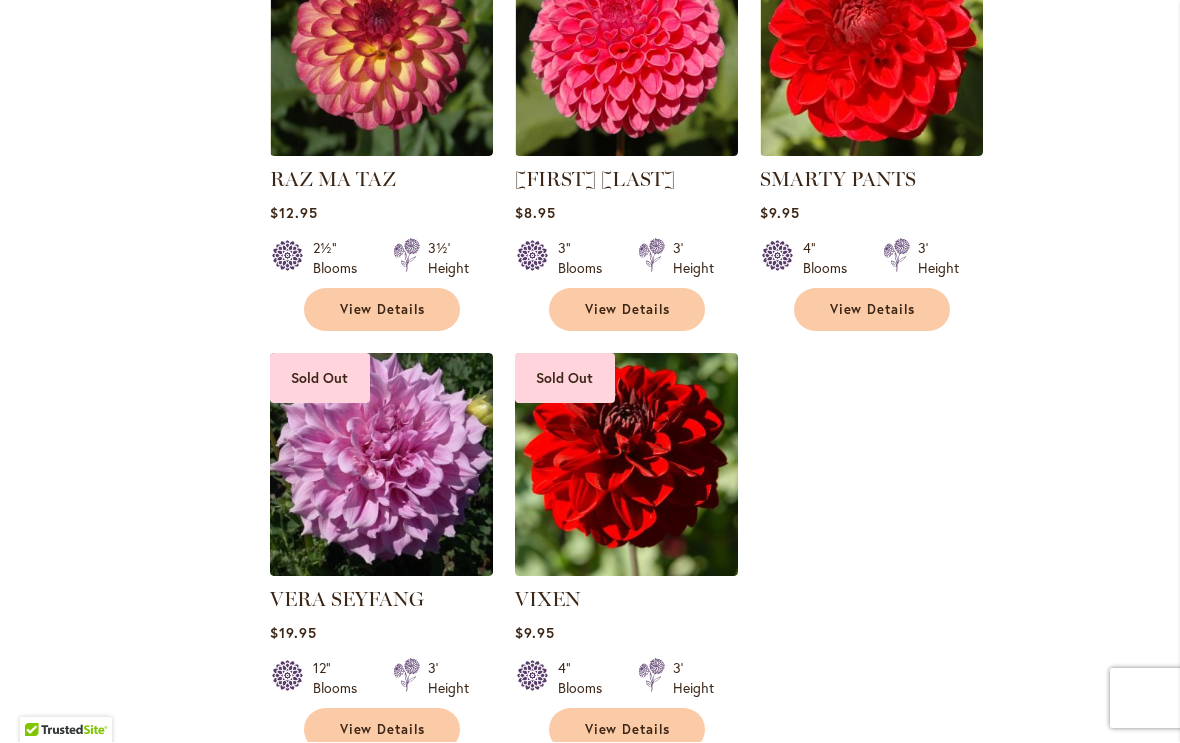 click at bounding box center (381, 465) 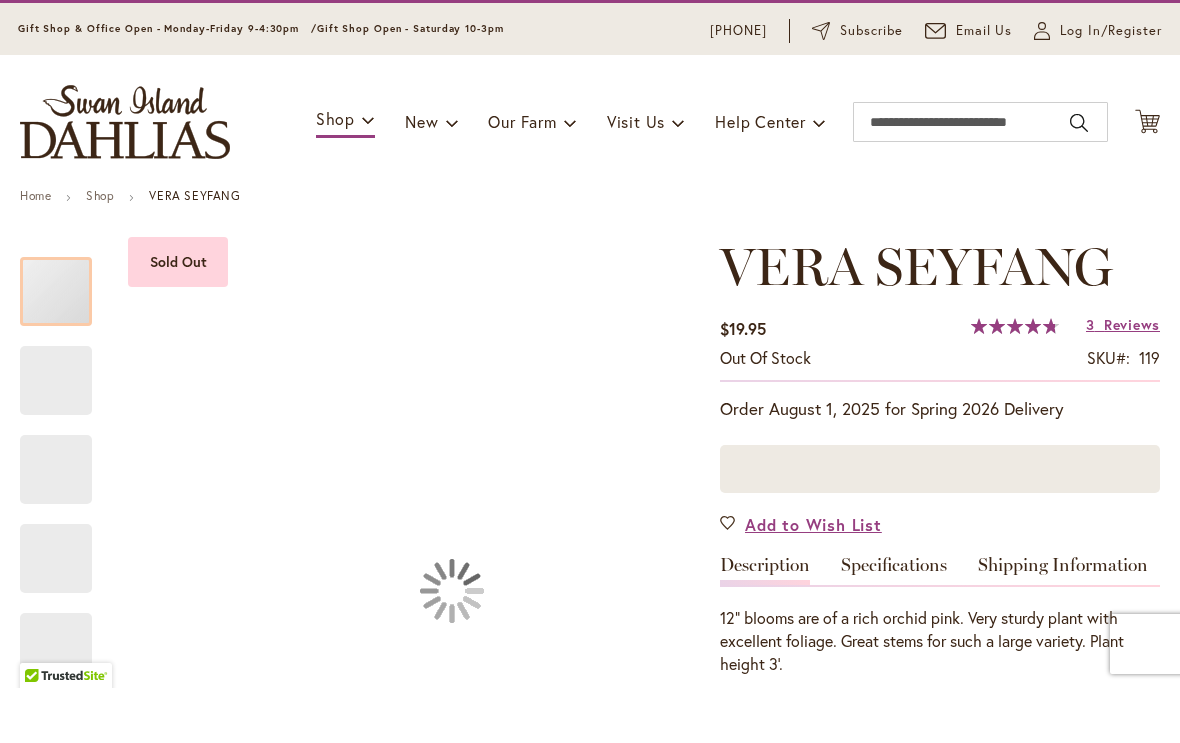 scroll, scrollTop: 8, scrollLeft: 0, axis: vertical 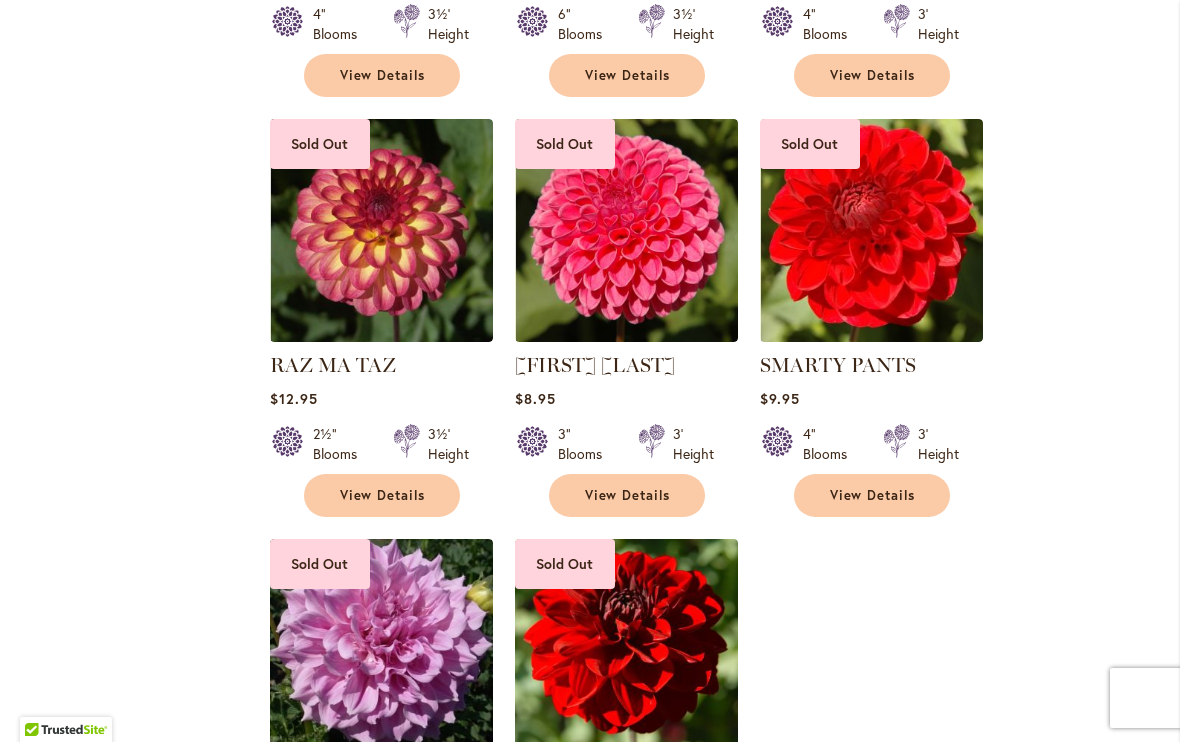 click on "View Details" at bounding box center (628, 496) 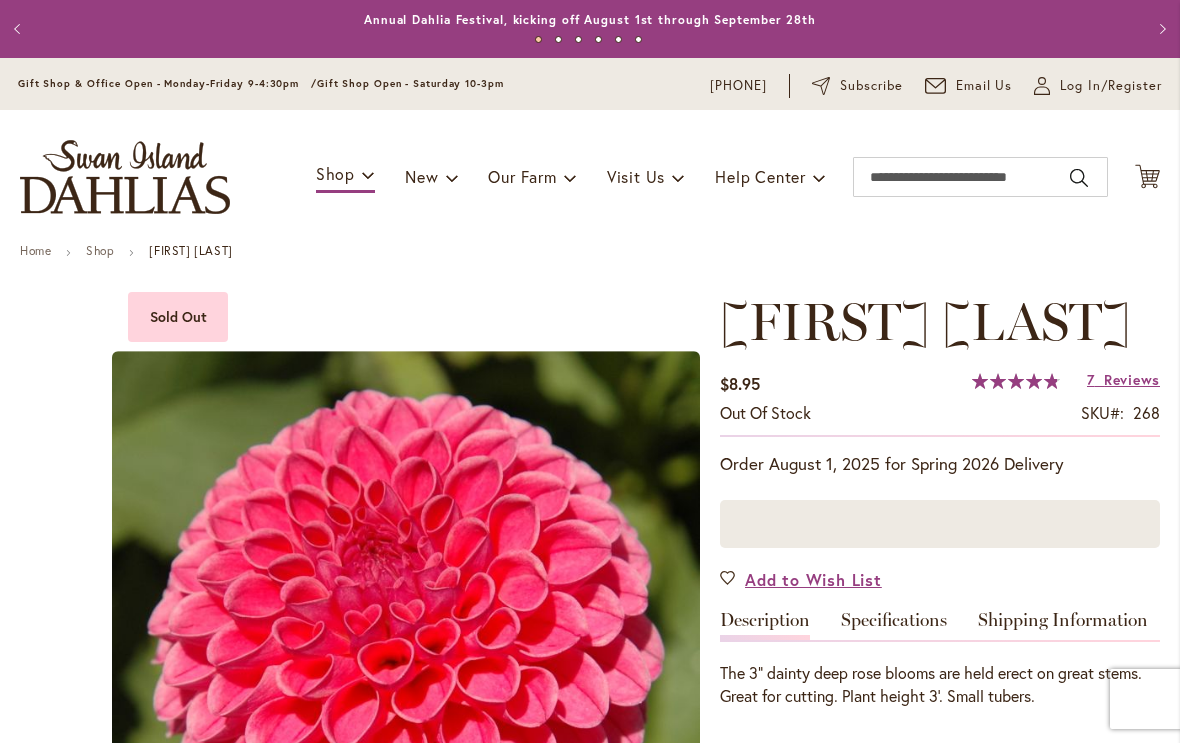 scroll, scrollTop: 0, scrollLeft: 0, axis: both 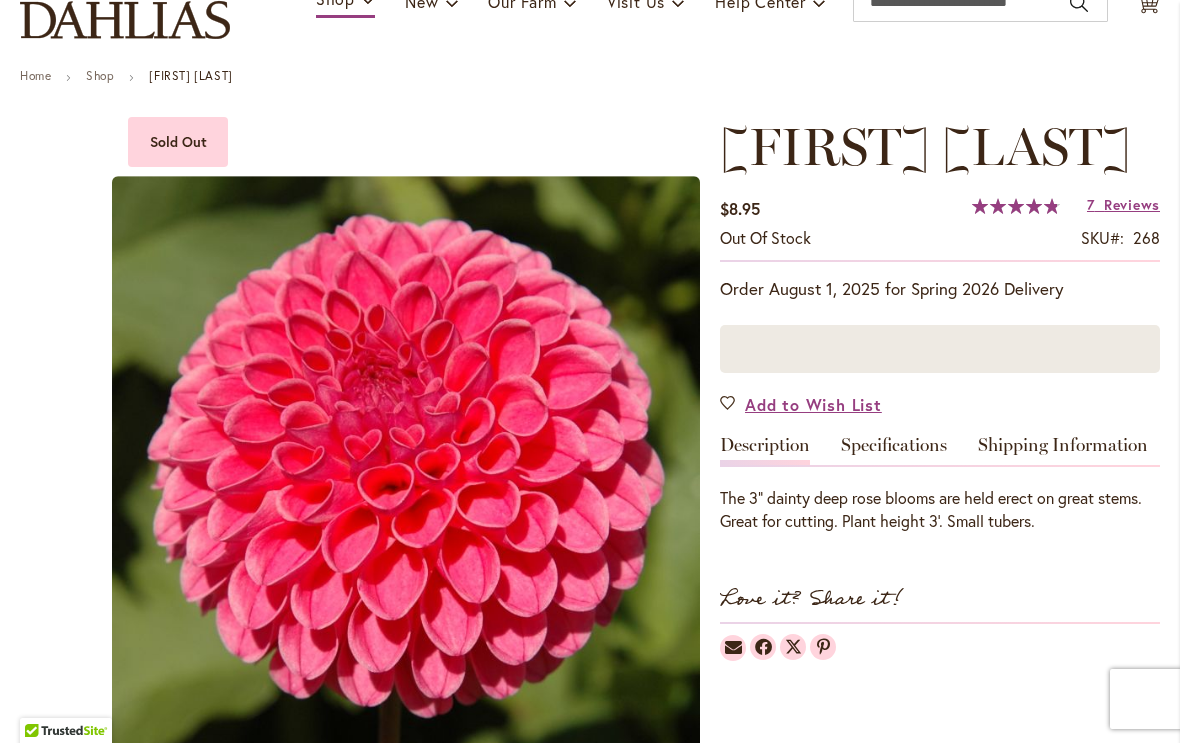 click on "Specifications" at bounding box center [894, 450] 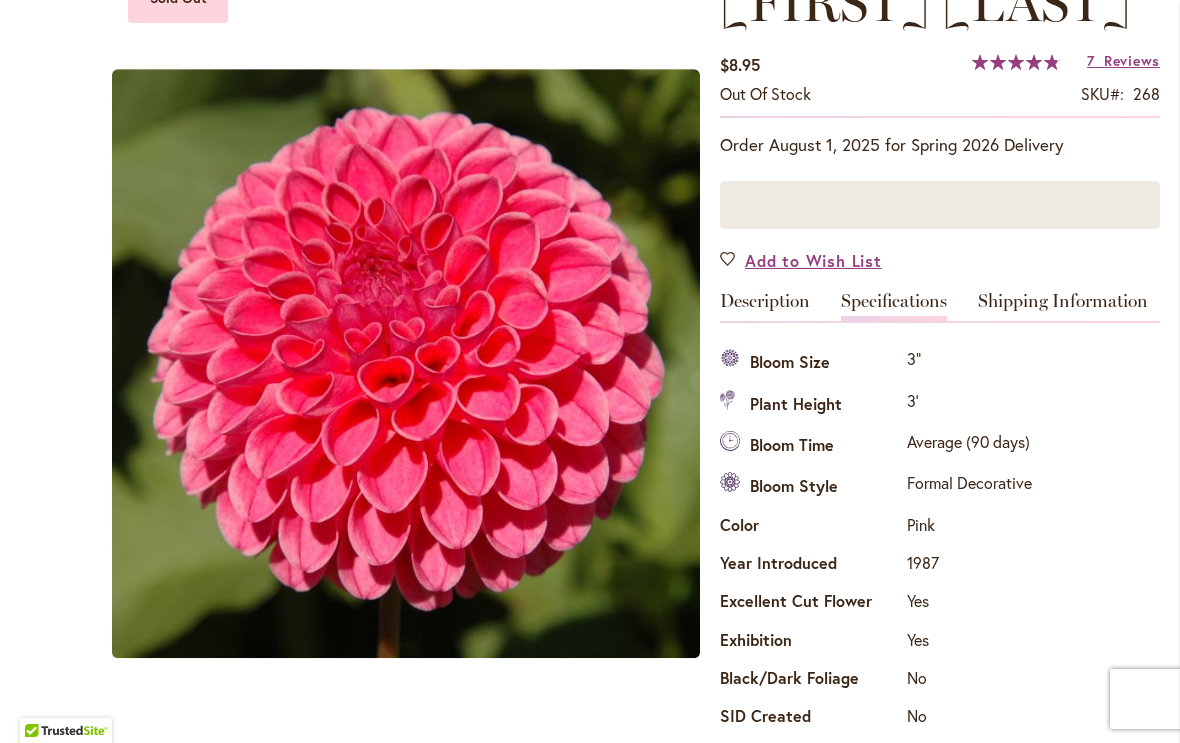scroll, scrollTop: 292, scrollLeft: 0, axis: vertical 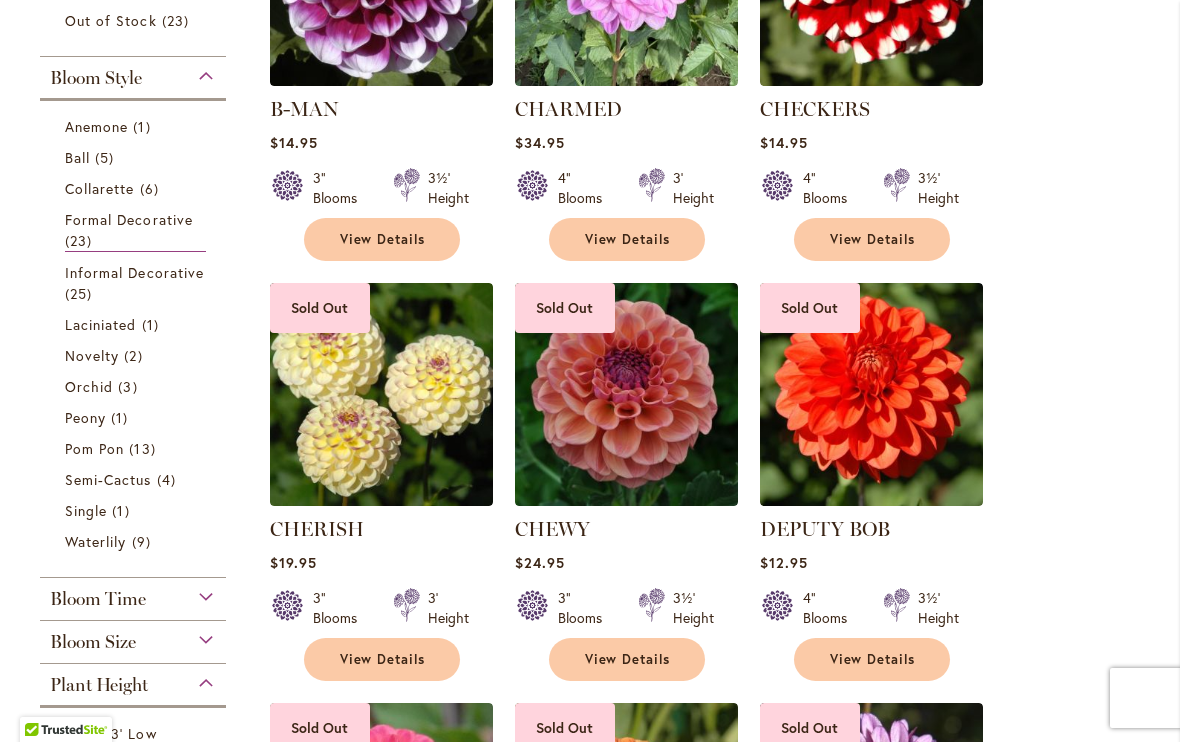 click on "View Details" at bounding box center (627, 660) 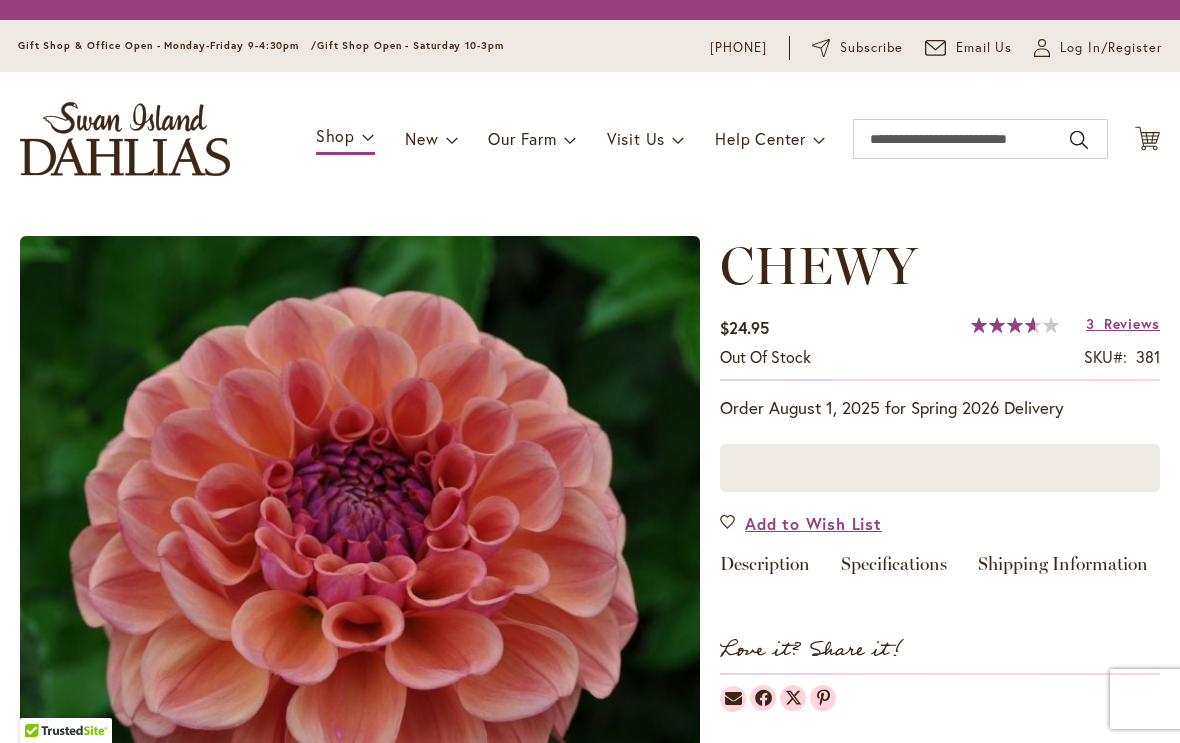 scroll, scrollTop: 0, scrollLeft: 0, axis: both 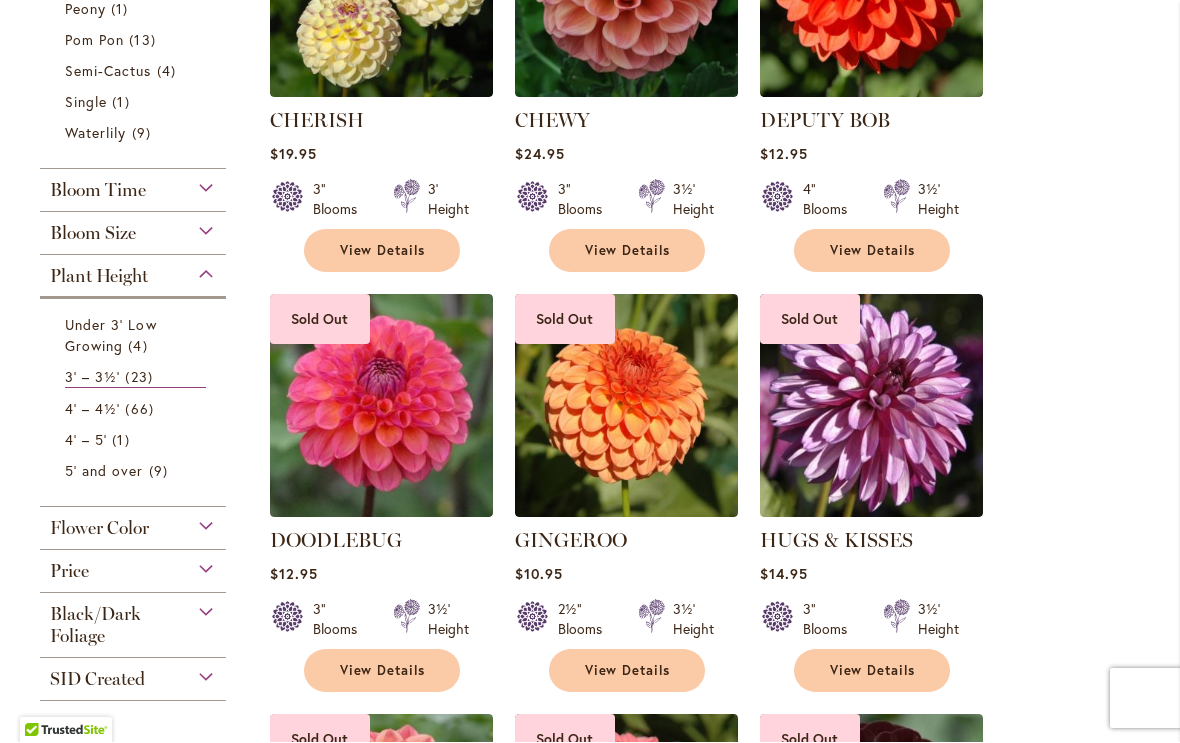 click on "Bloom Size" at bounding box center [133, 229] 